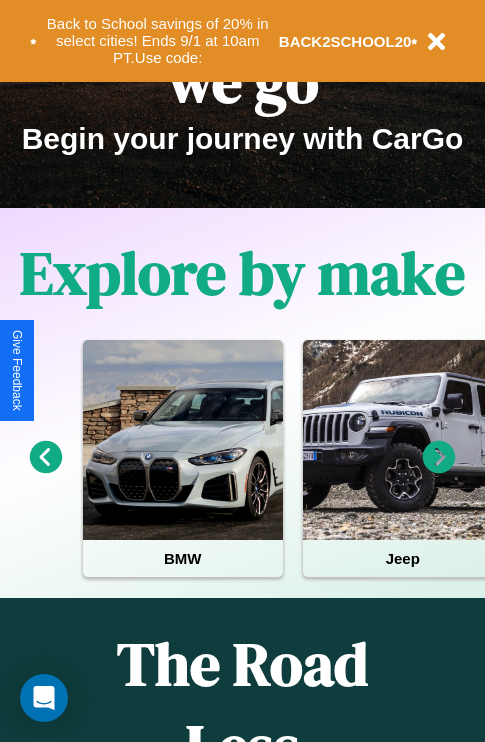 scroll, scrollTop: 308, scrollLeft: 0, axis: vertical 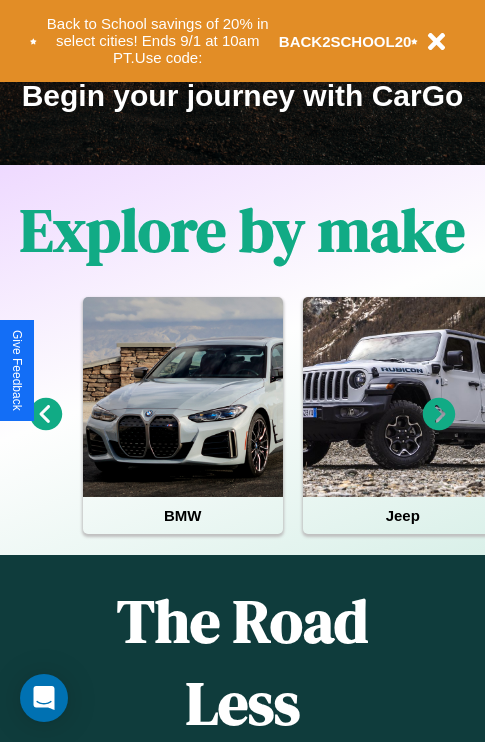 click 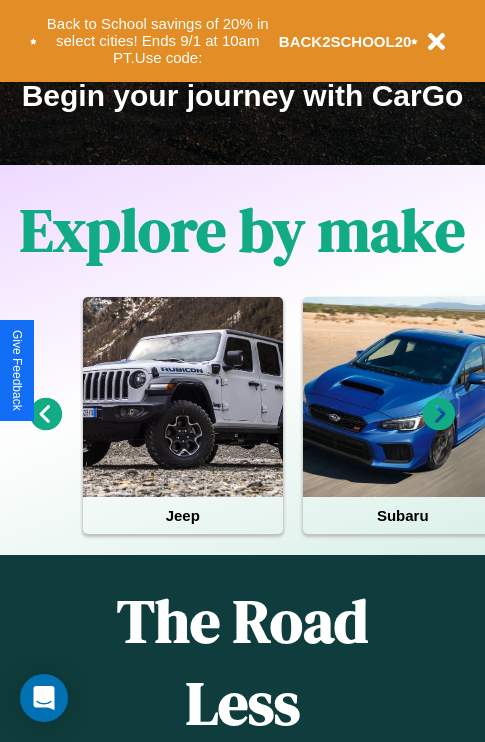 click 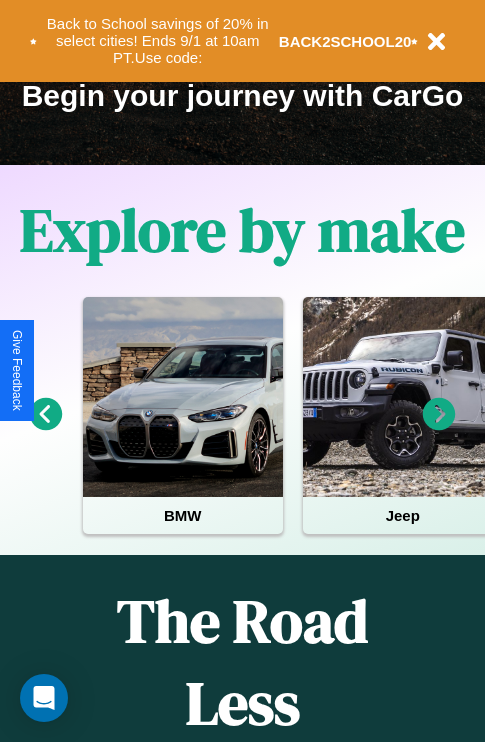 click 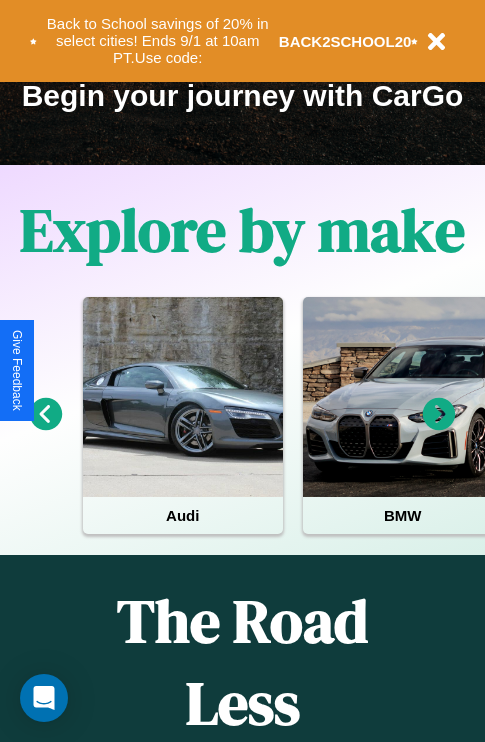 click 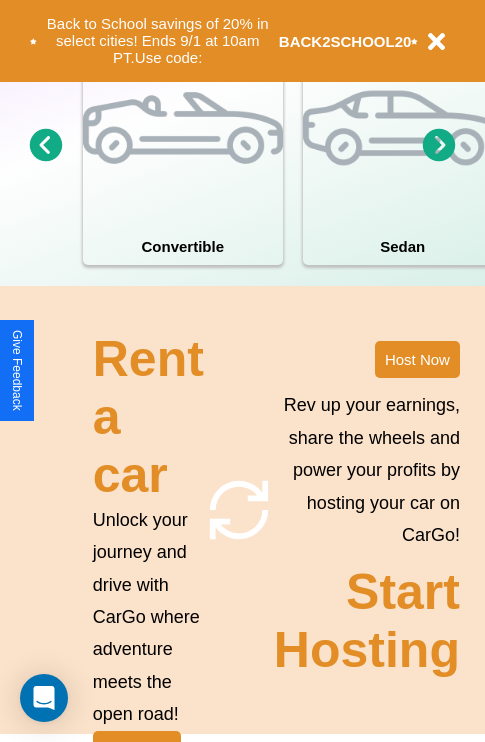 scroll, scrollTop: 1558, scrollLeft: 0, axis: vertical 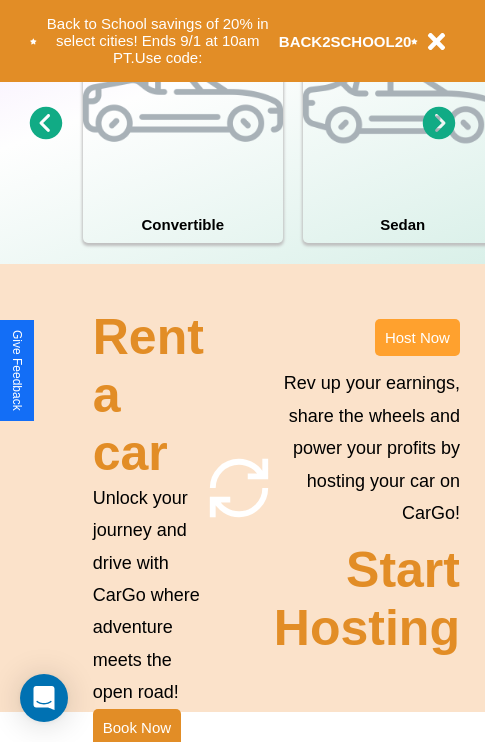 click on "Host Now" at bounding box center (417, 337) 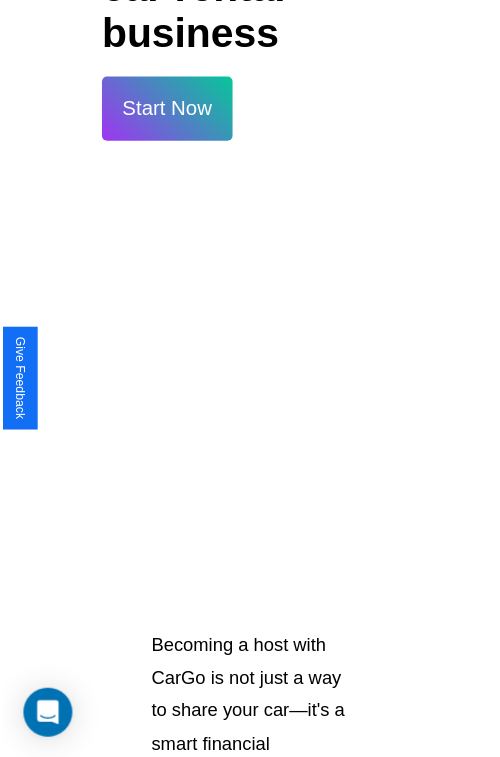 scroll, scrollTop: 1417, scrollLeft: 0, axis: vertical 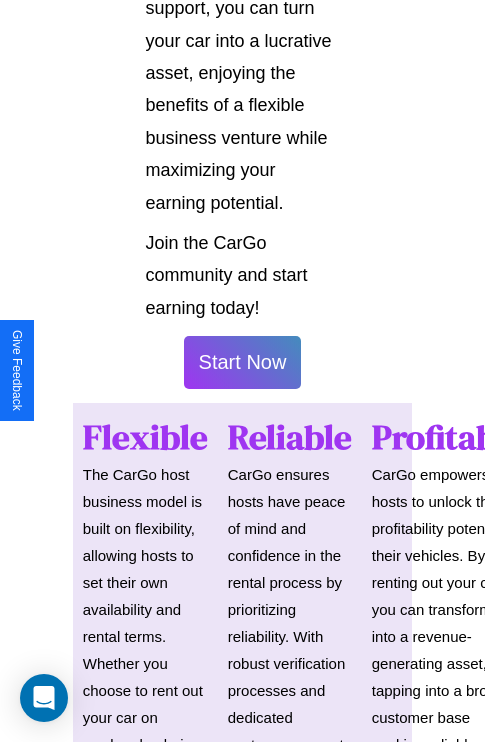 click on "Start Now" at bounding box center [243, 362] 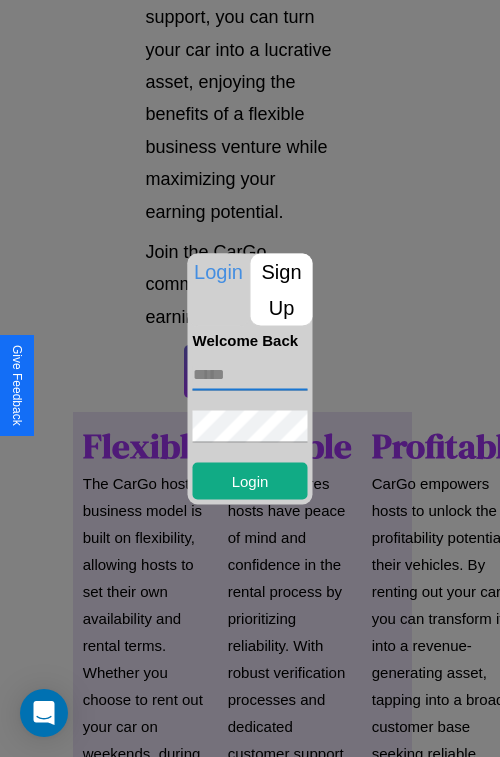 click at bounding box center (250, 374) 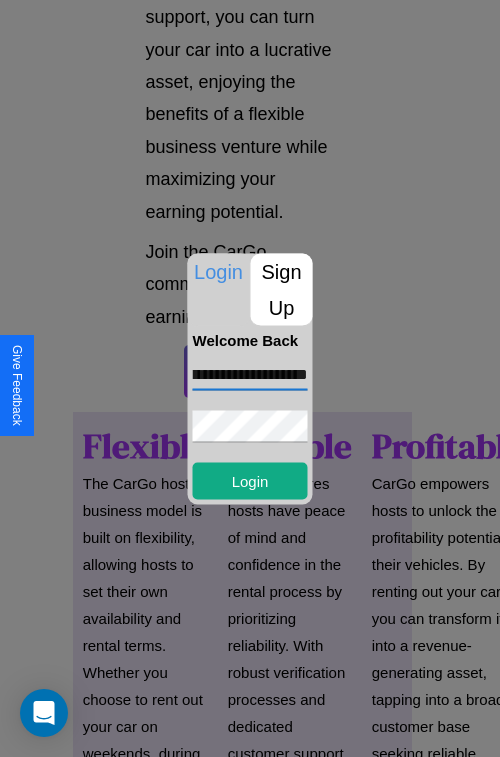 scroll, scrollTop: 0, scrollLeft: 49, axis: horizontal 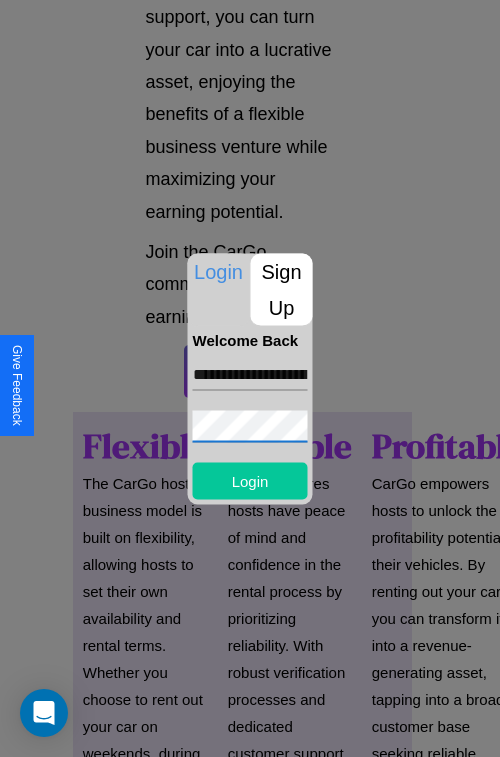 click on "Login" at bounding box center [250, 480] 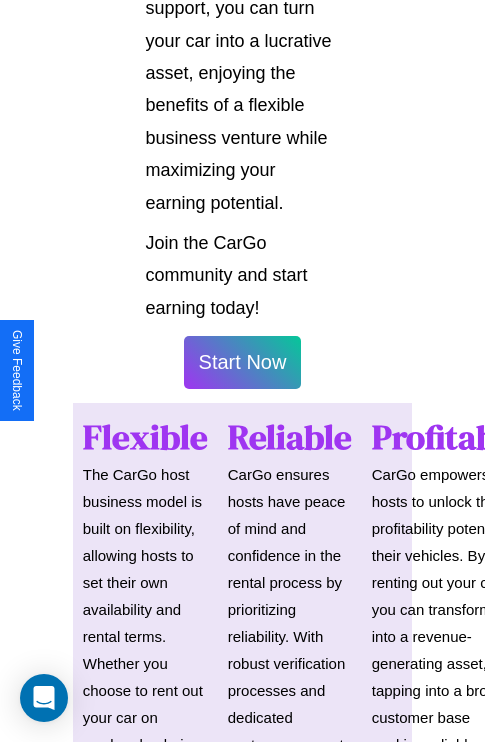 scroll, scrollTop: 1419, scrollLeft: 0, axis: vertical 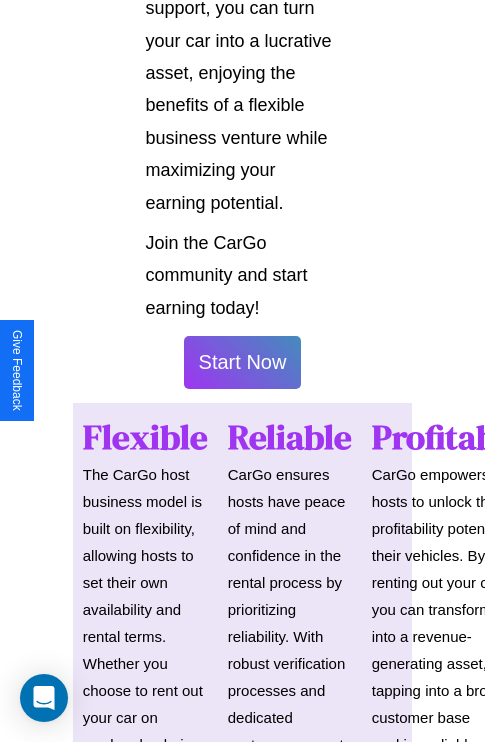 click on "Start Now" at bounding box center [243, 362] 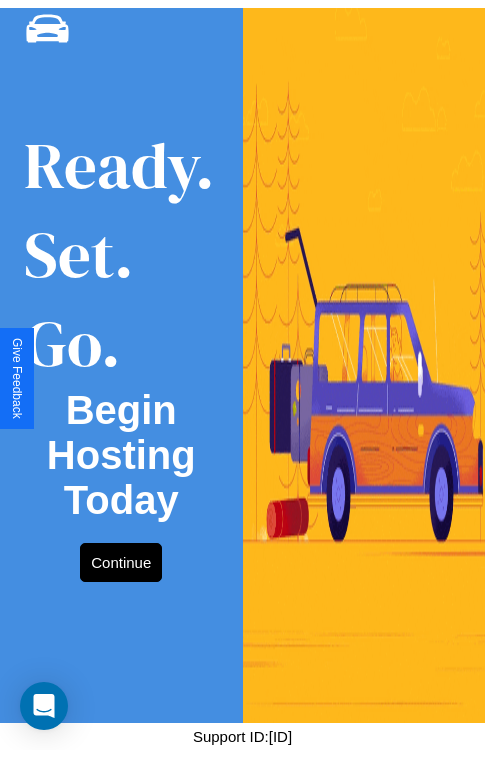 scroll, scrollTop: 0, scrollLeft: 0, axis: both 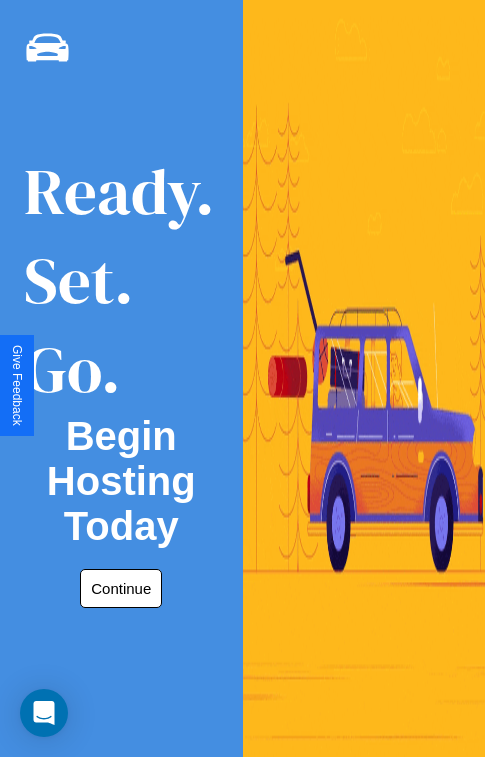 click on "Continue" at bounding box center (121, 588) 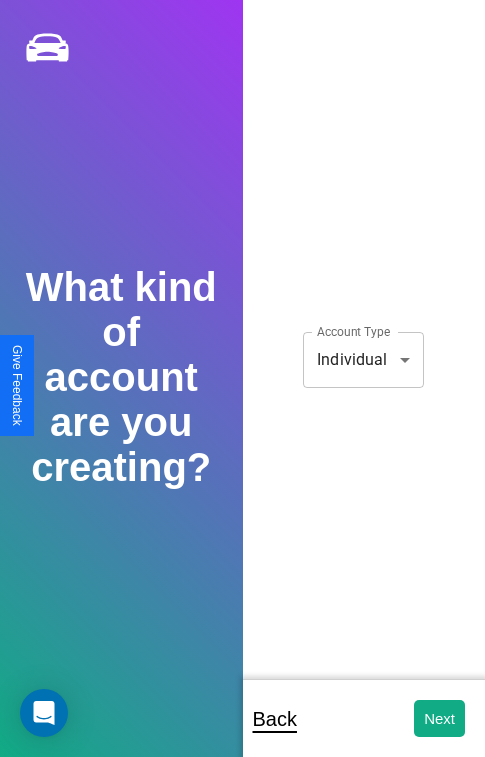 click on "**********" at bounding box center (242, 392) 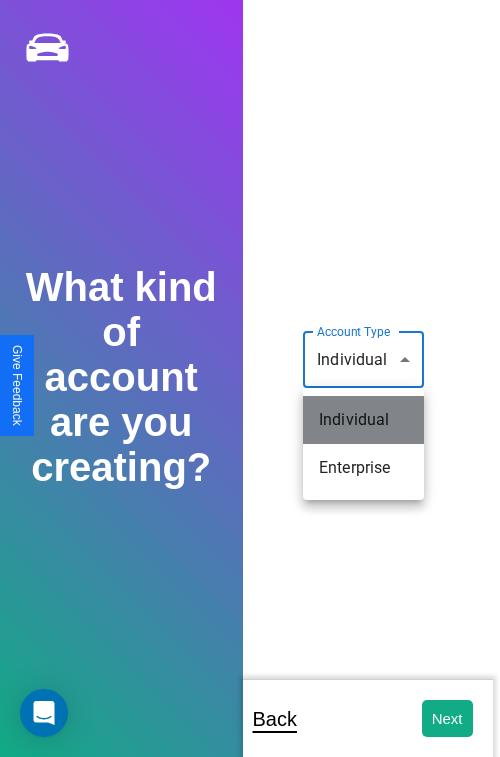 click on "Individual" at bounding box center (363, 420) 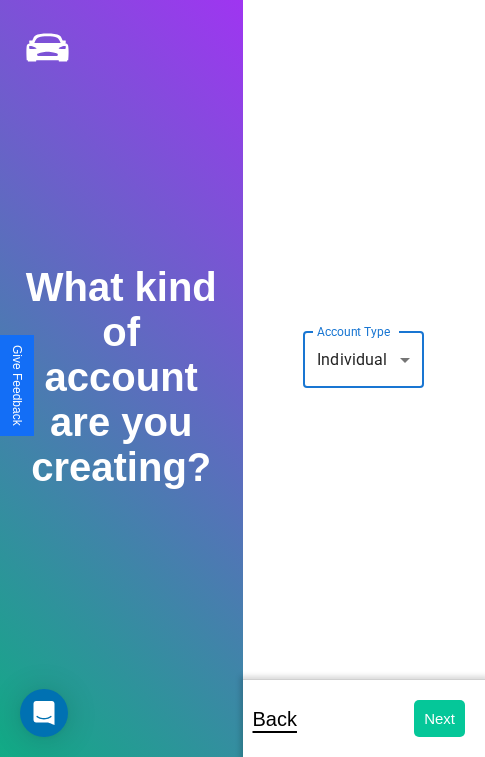 click on "Next" at bounding box center (439, 718) 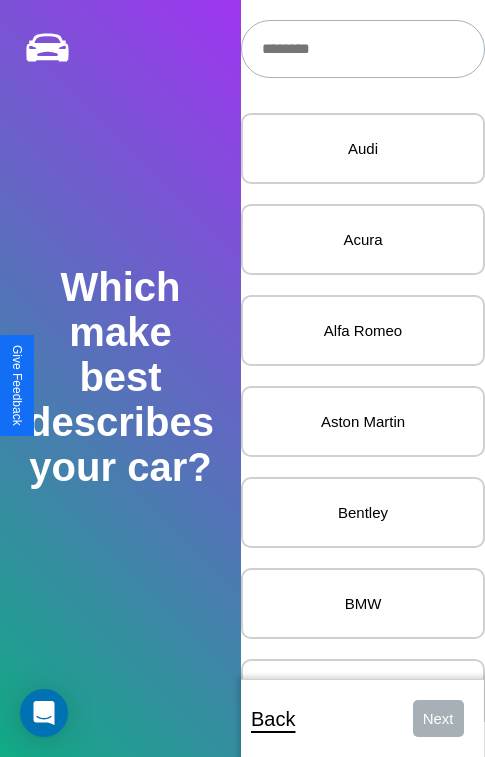scroll, scrollTop: 27, scrollLeft: 0, axis: vertical 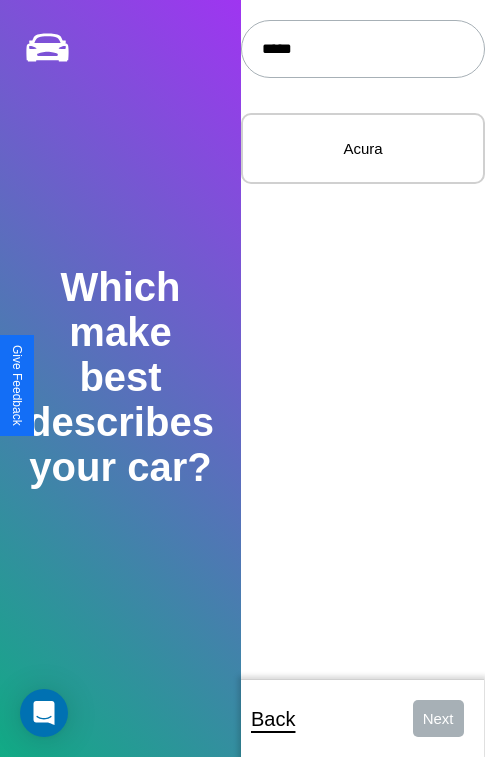 type on "*****" 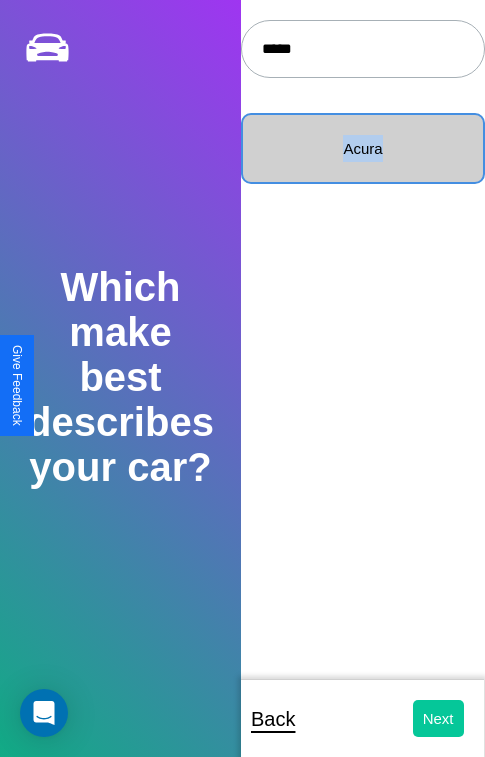 click on "Next" at bounding box center (438, 718) 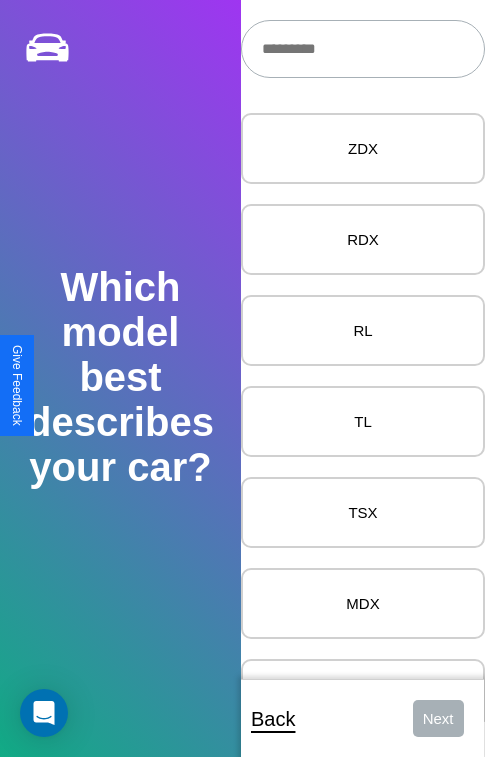 click at bounding box center [363, 49] 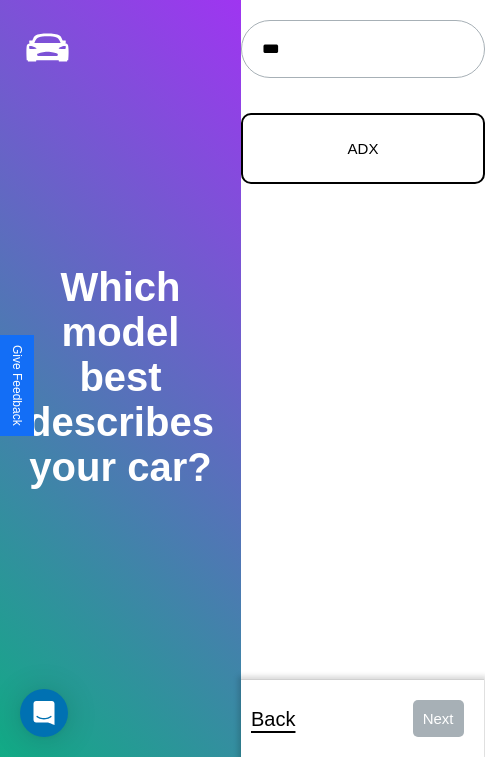 type on "***" 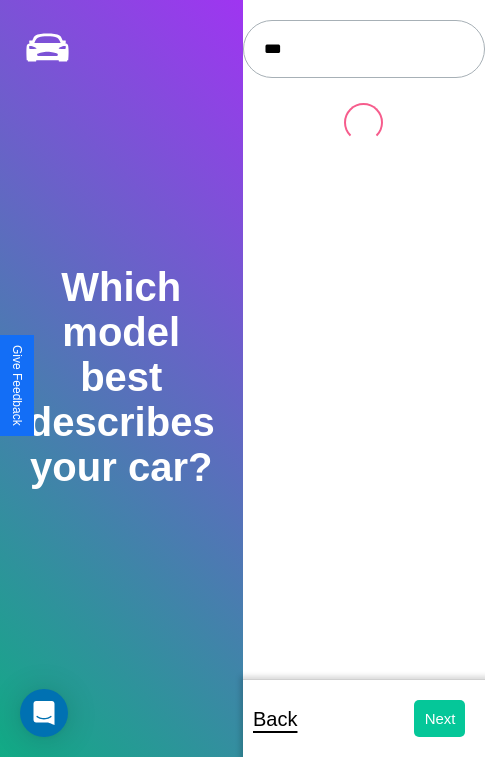 click on "Next" at bounding box center (439, 718) 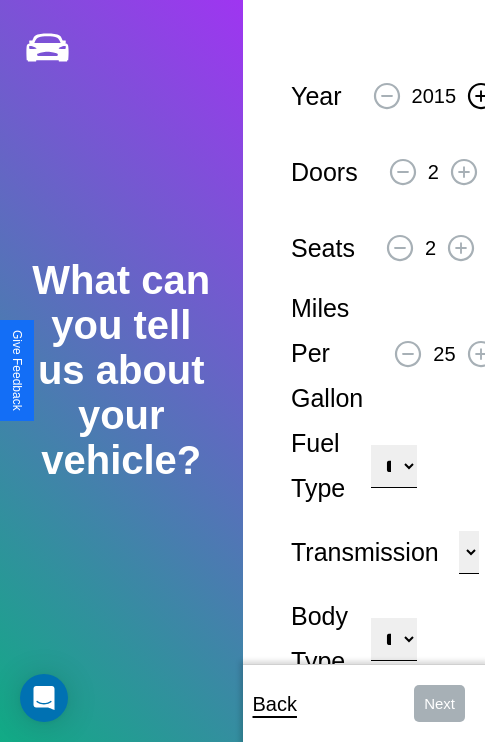 click 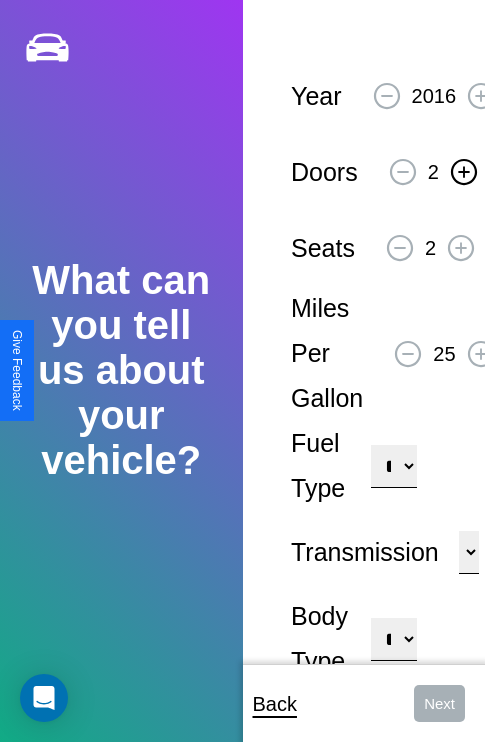 click 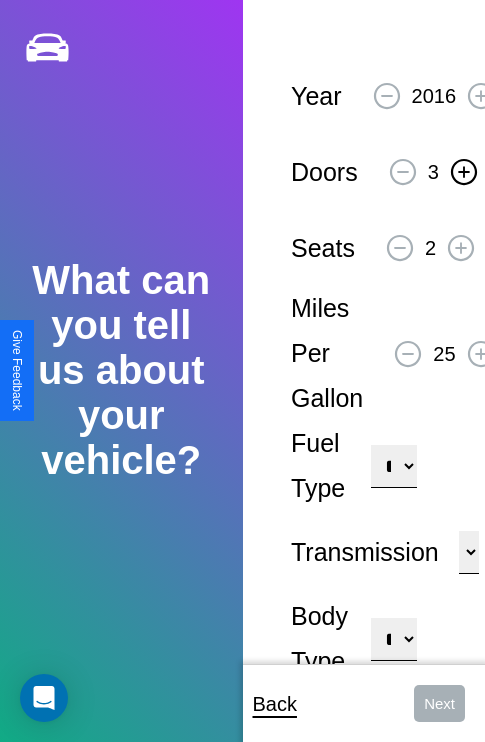 click 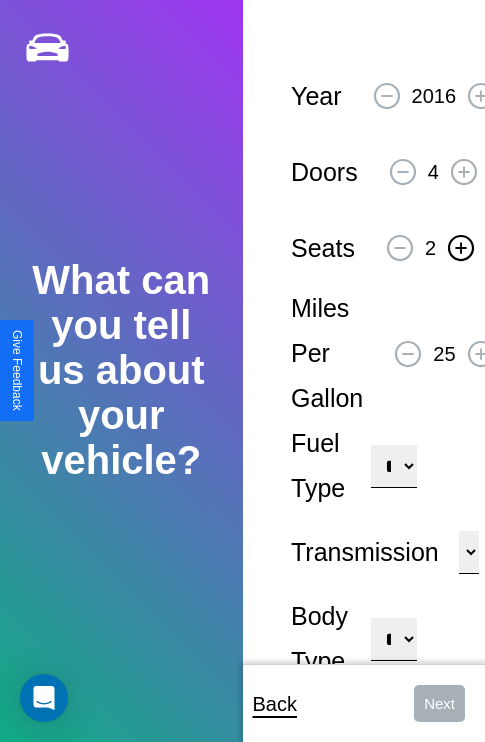click 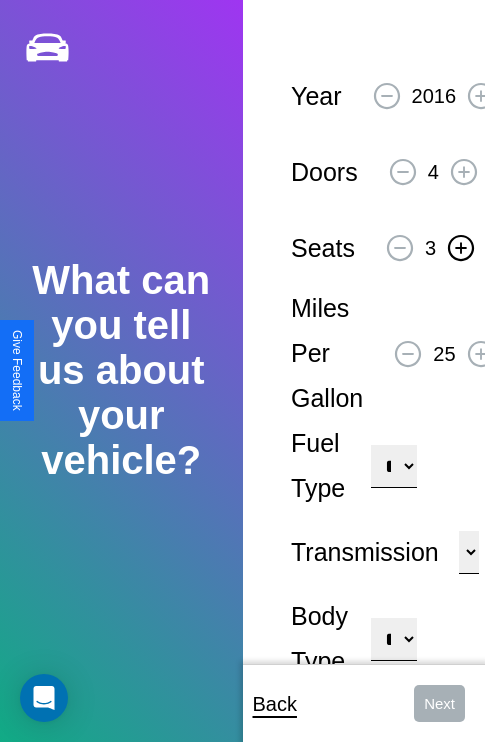 click 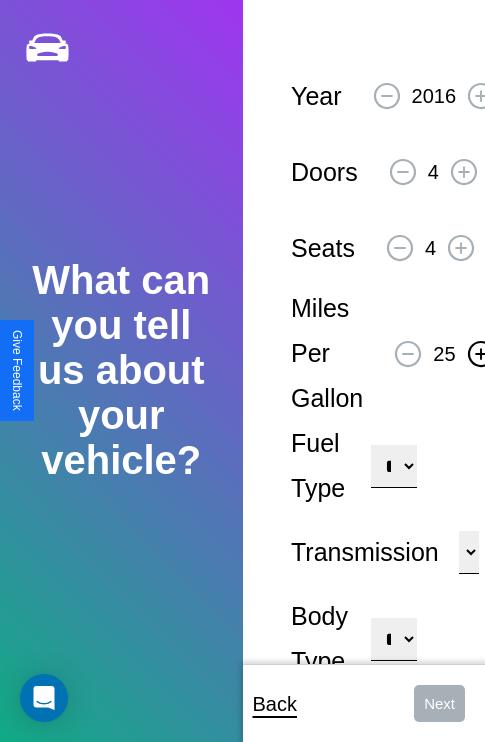 click 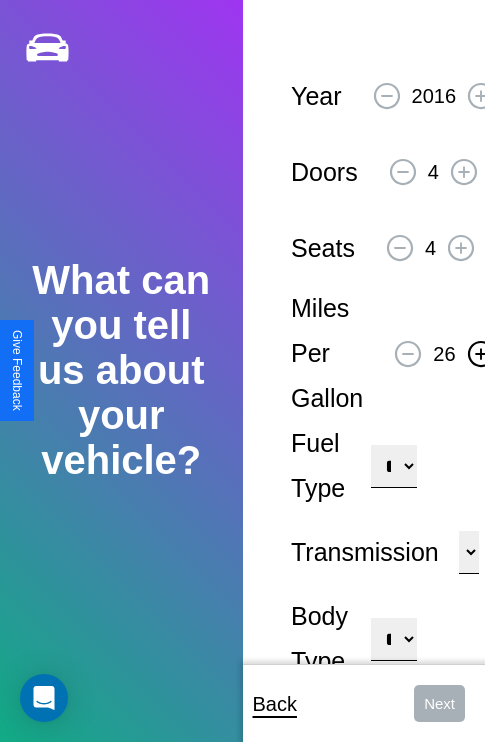 click 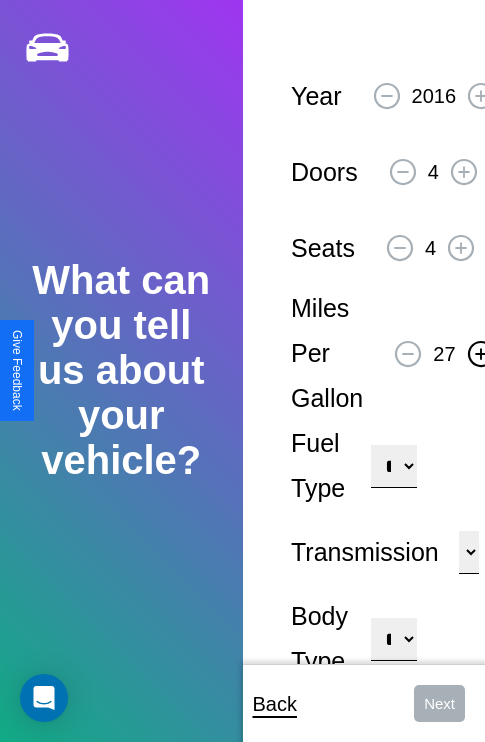 click 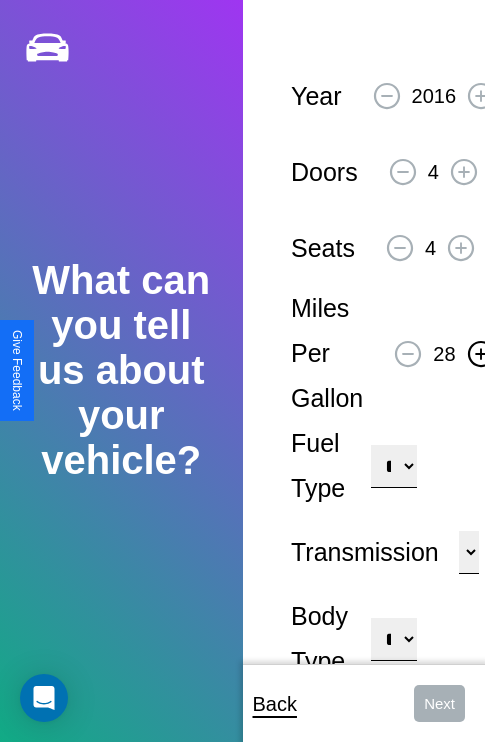 click 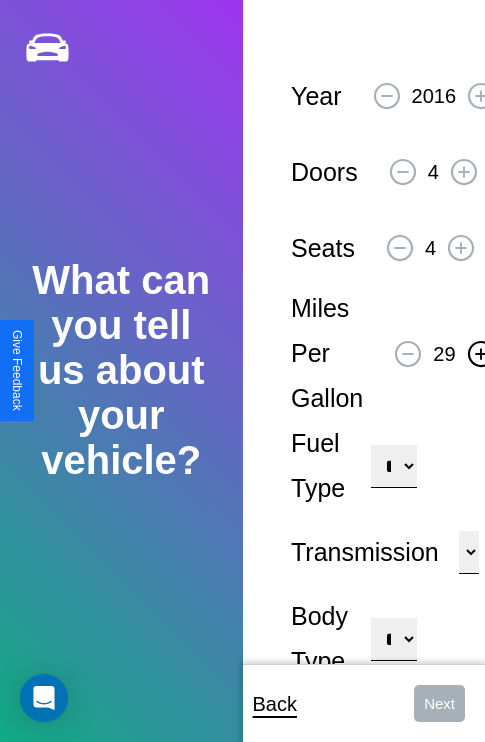 click 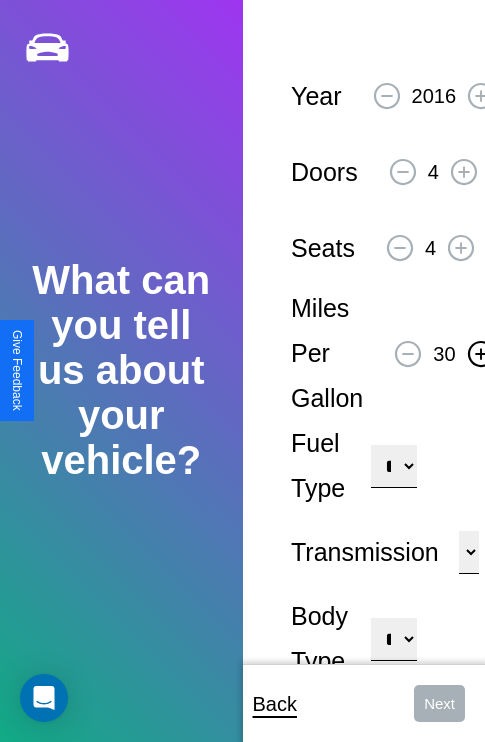 click 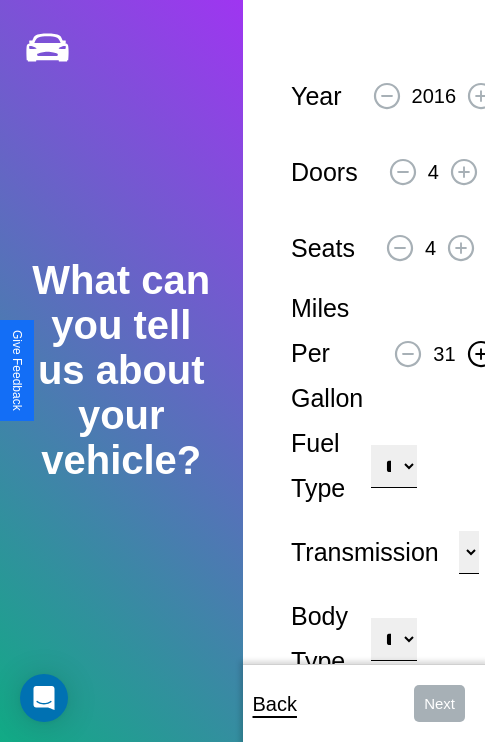 click 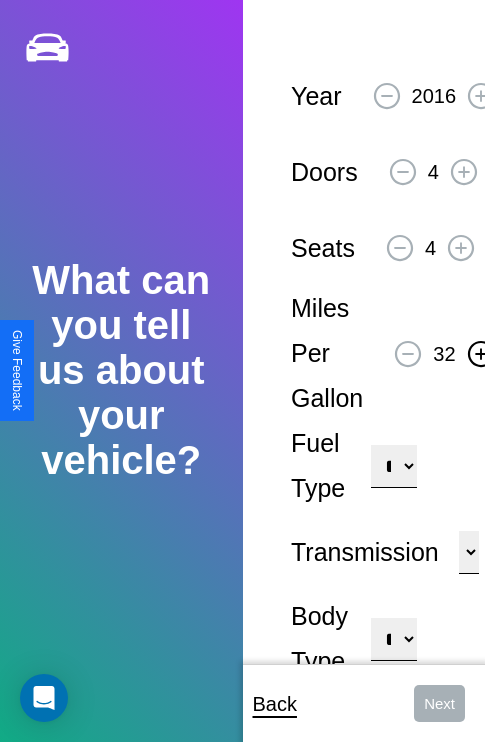 click 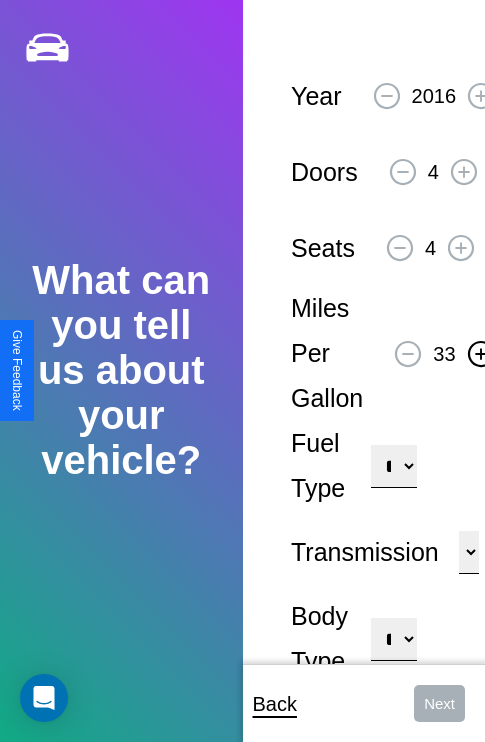 click 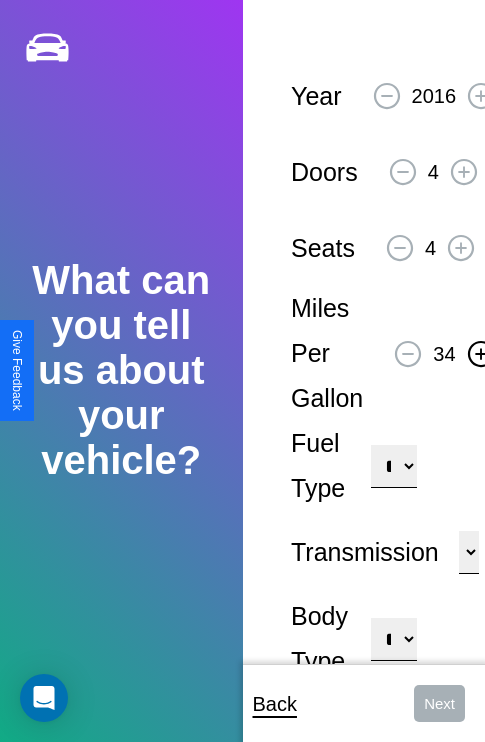 click on "**********" at bounding box center [393, 466] 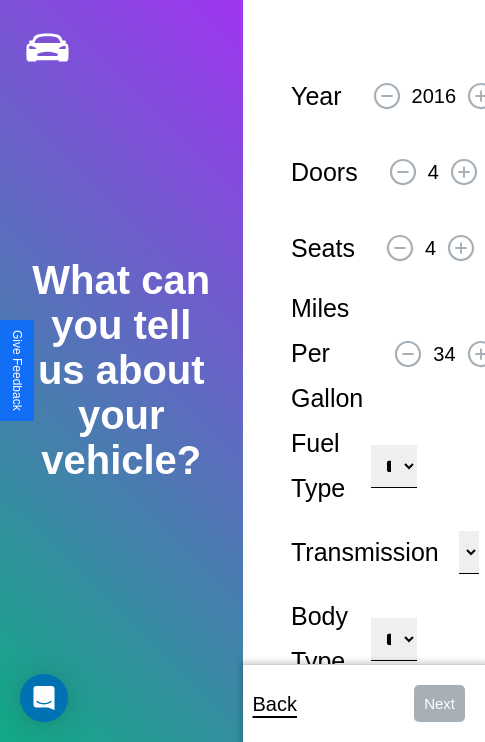select on "********" 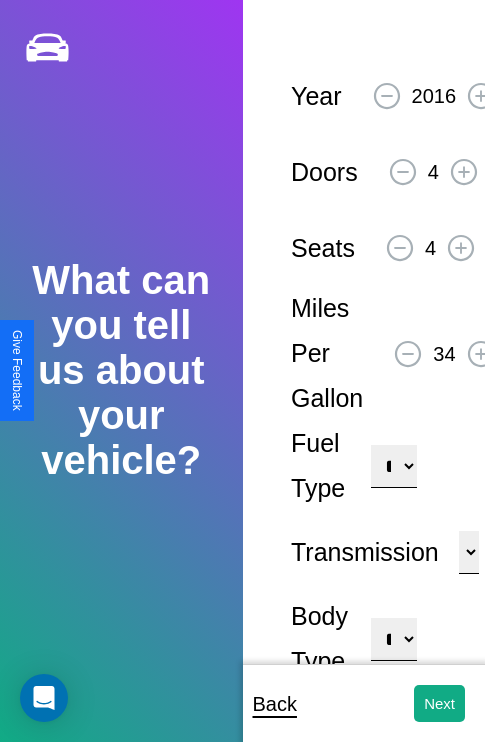 click on "**********" at bounding box center [393, 639] 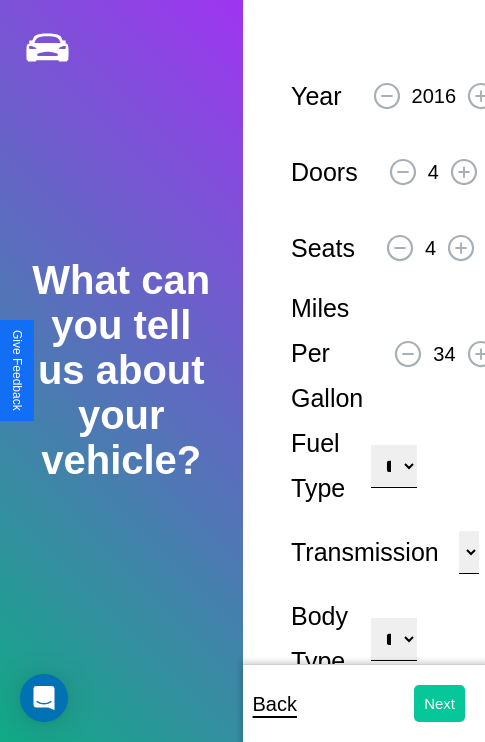 click on "Next" at bounding box center (439, 703) 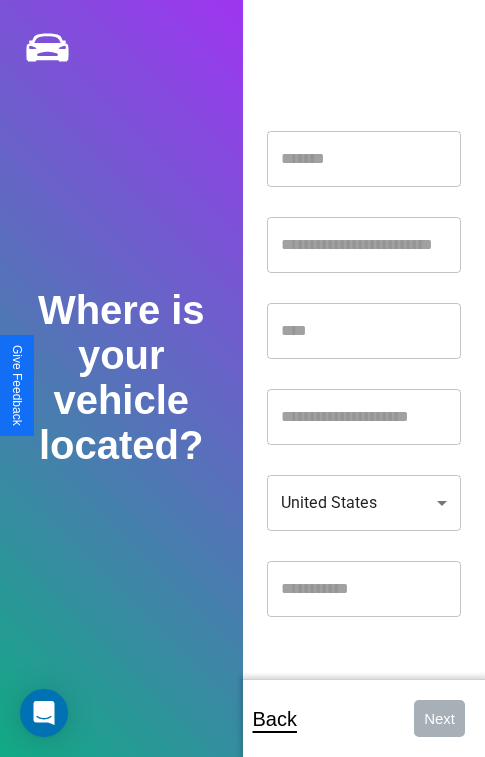 click at bounding box center [364, 159] 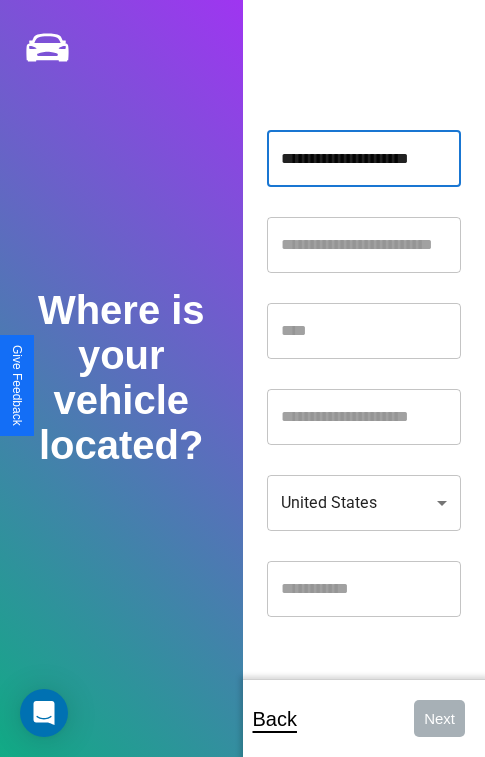 scroll, scrollTop: 0, scrollLeft: 1, axis: horizontal 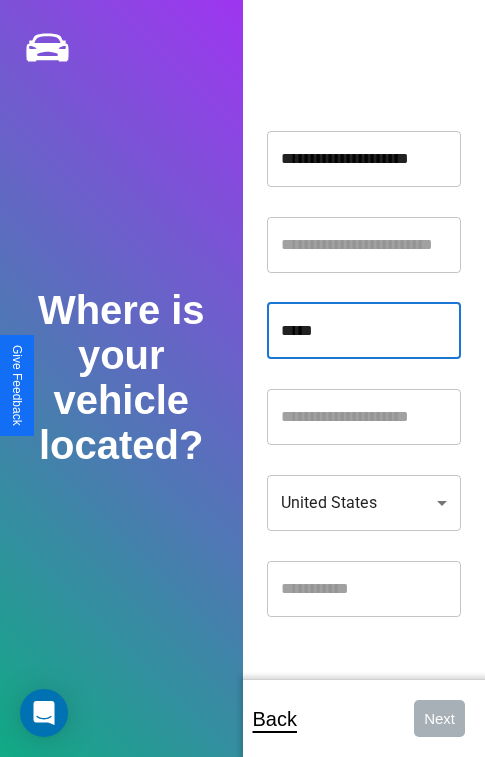 type on "*****" 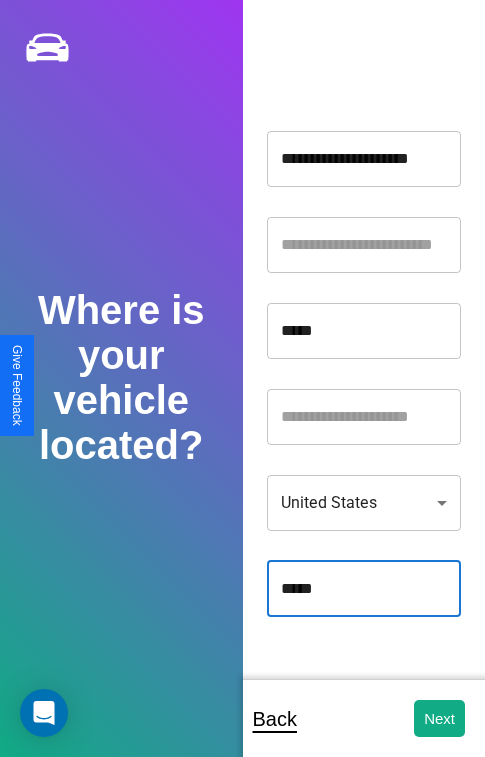 type on "*****" 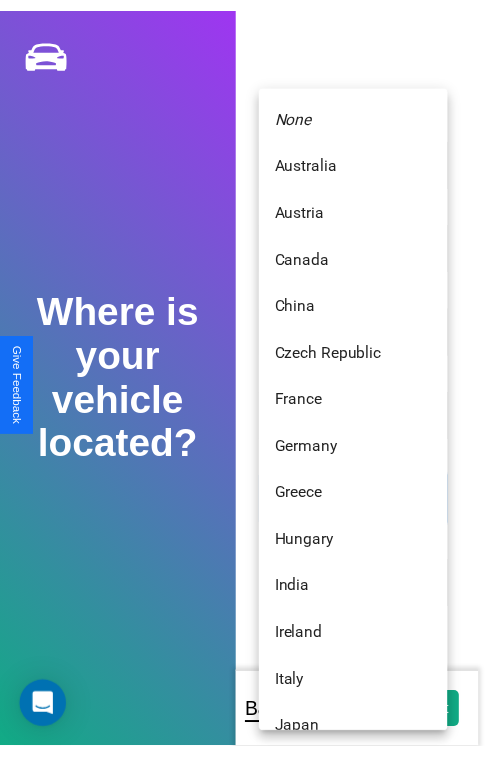 scroll, scrollTop: 459, scrollLeft: 0, axis: vertical 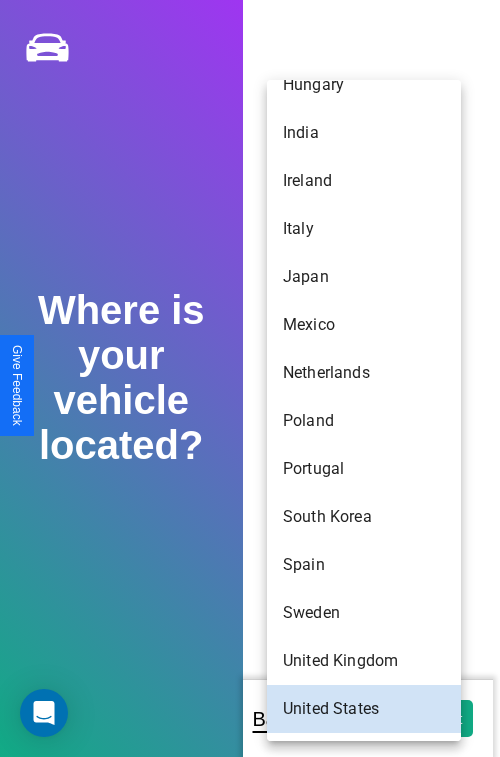click on "Japan" at bounding box center (364, 277) 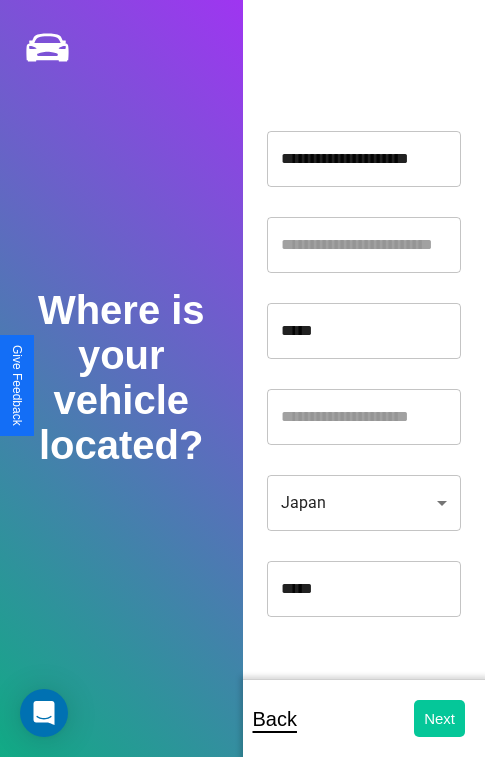 click on "Next" at bounding box center (439, 718) 